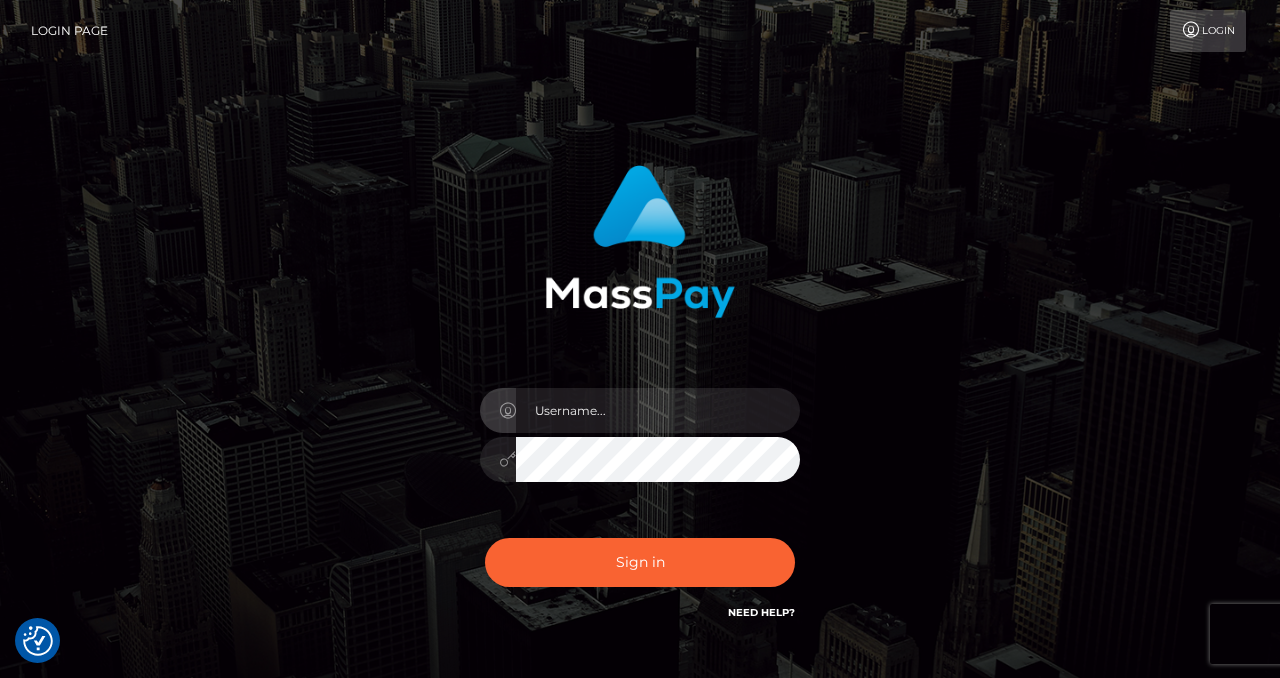 scroll, scrollTop: 0, scrollLeft: 0, axis: both 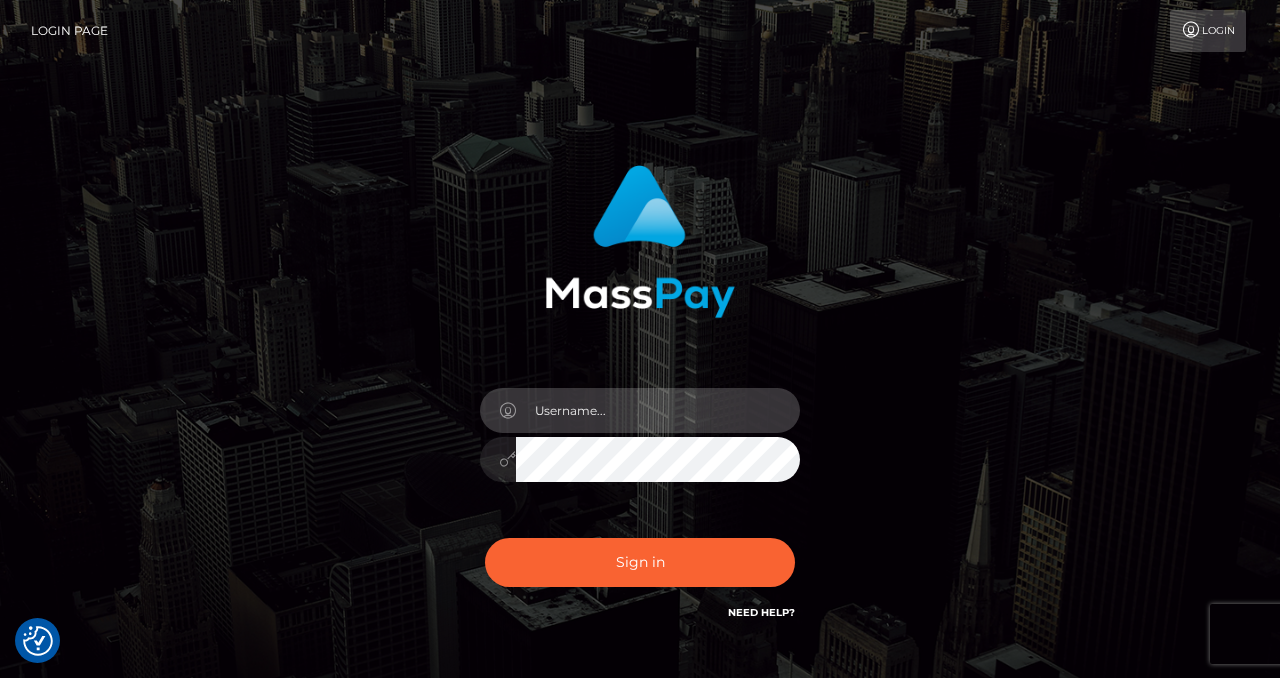 type on "izabela.throne" 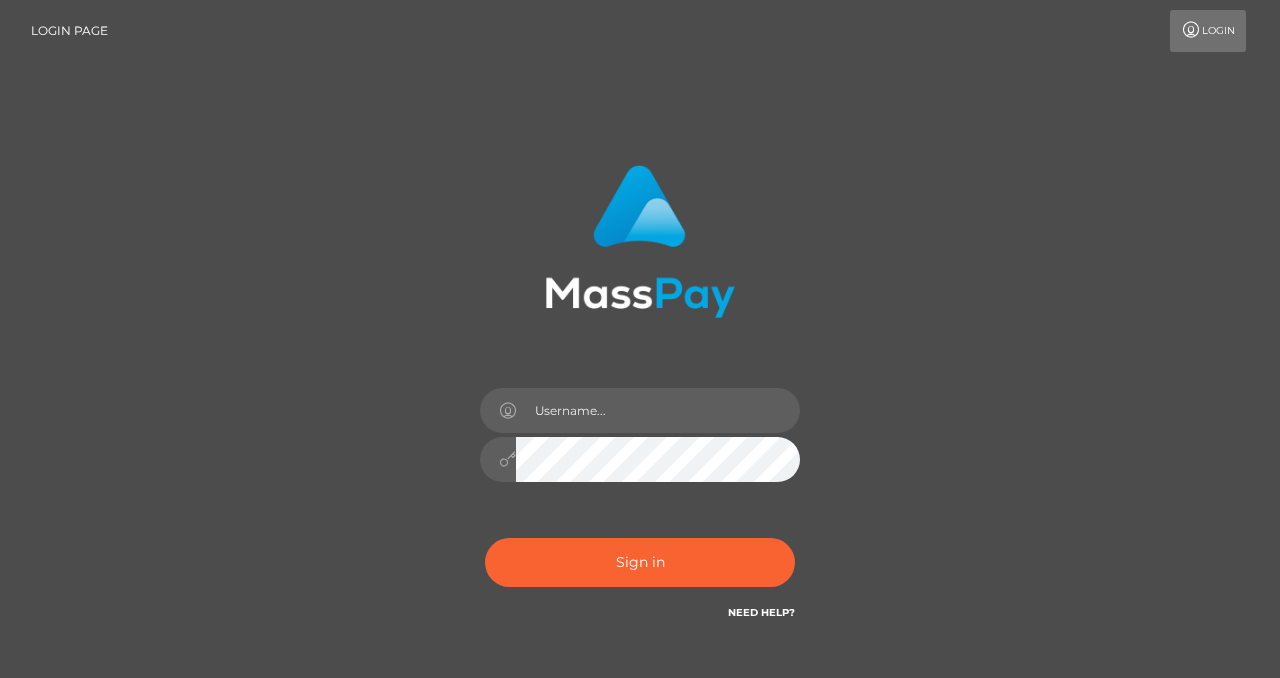 scroll, scrollTop: 0, scrollLeft: 0, axis: both 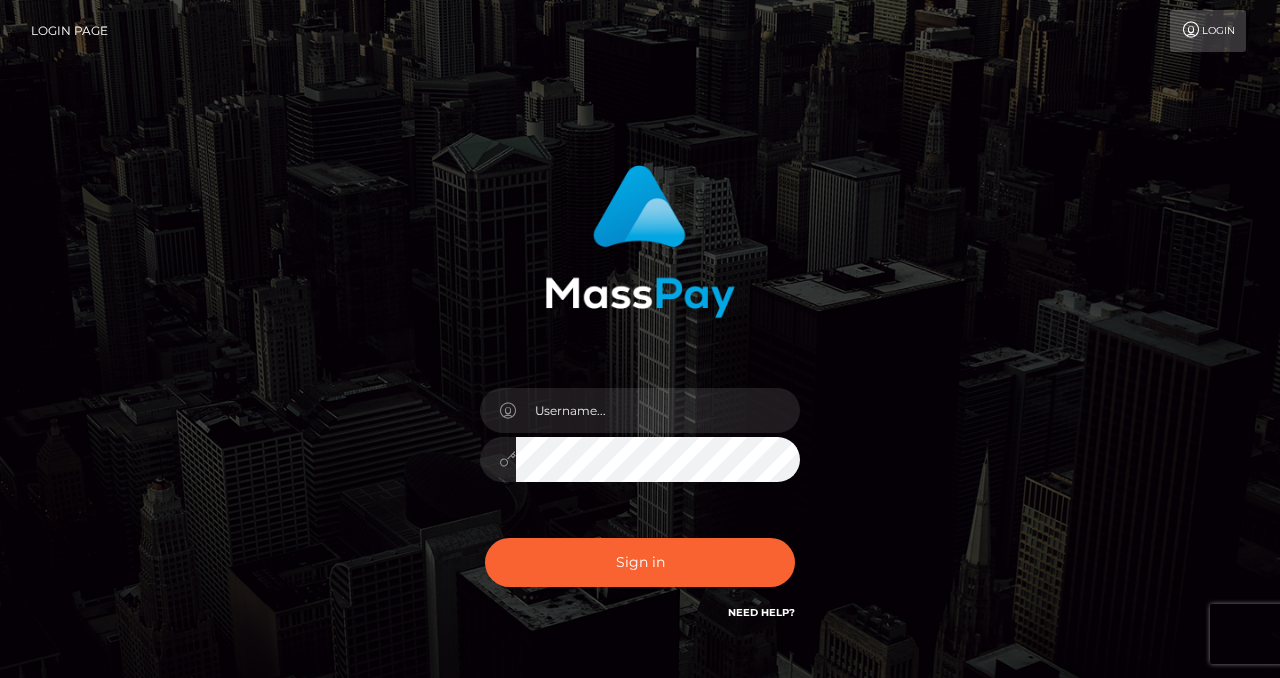 click at bounding box center (658, 410) 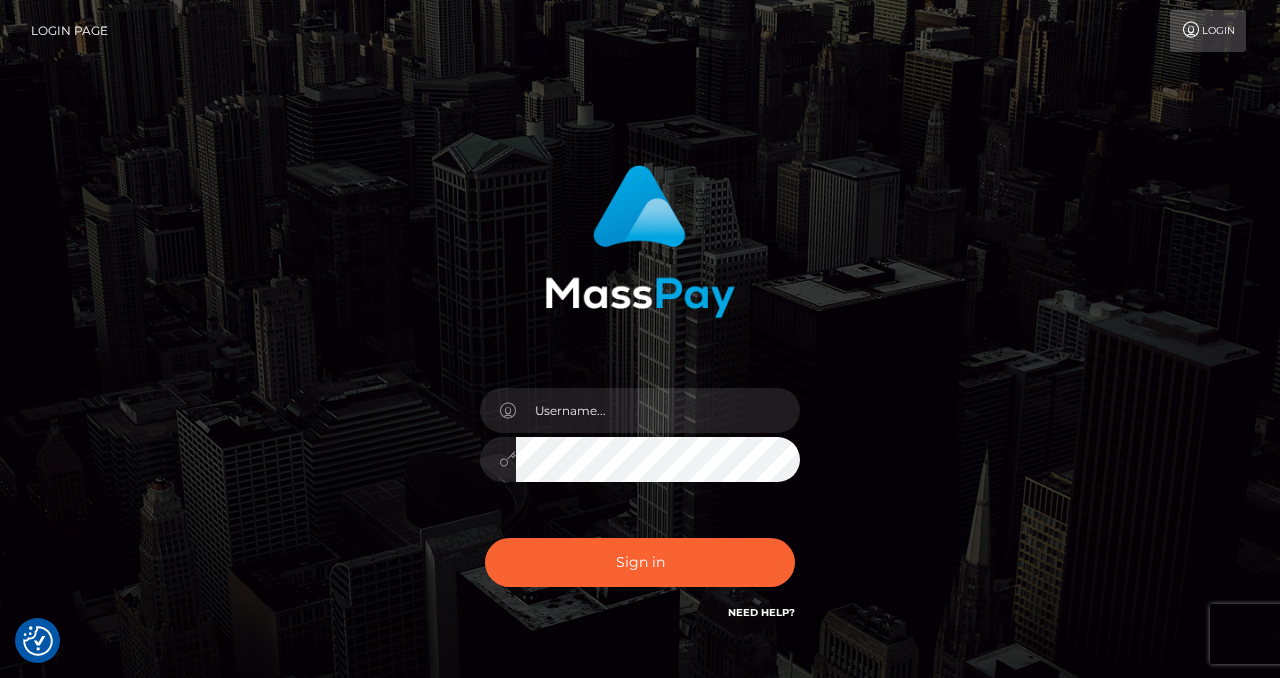 type on "izabela.throne" 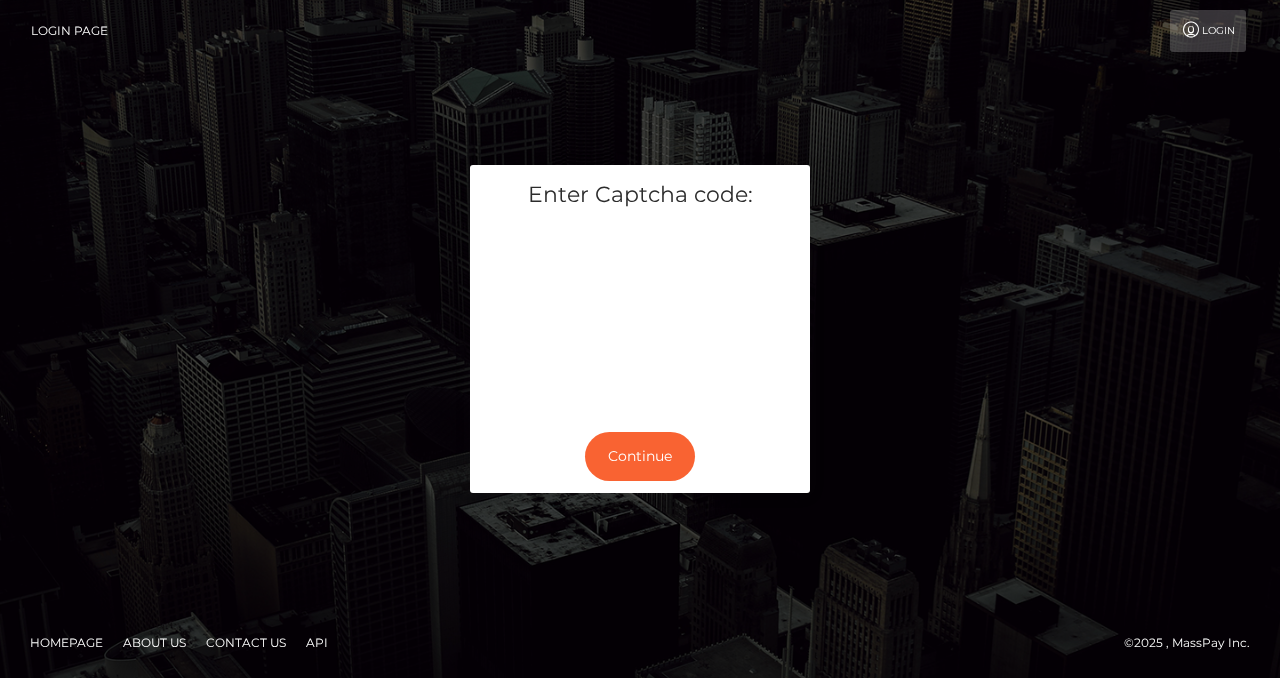 scroll, scrollTop: 0, scrollLeft: 0, axis: both 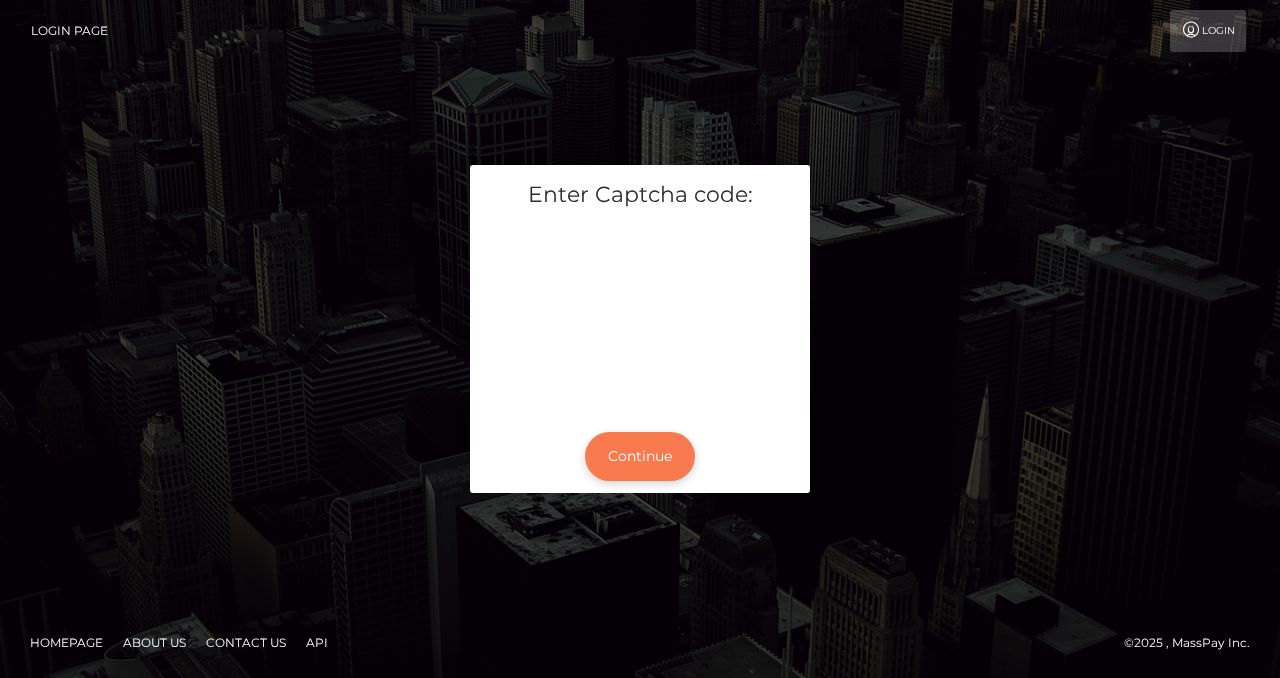 click on "Continue" at bounding box center [640, 456] 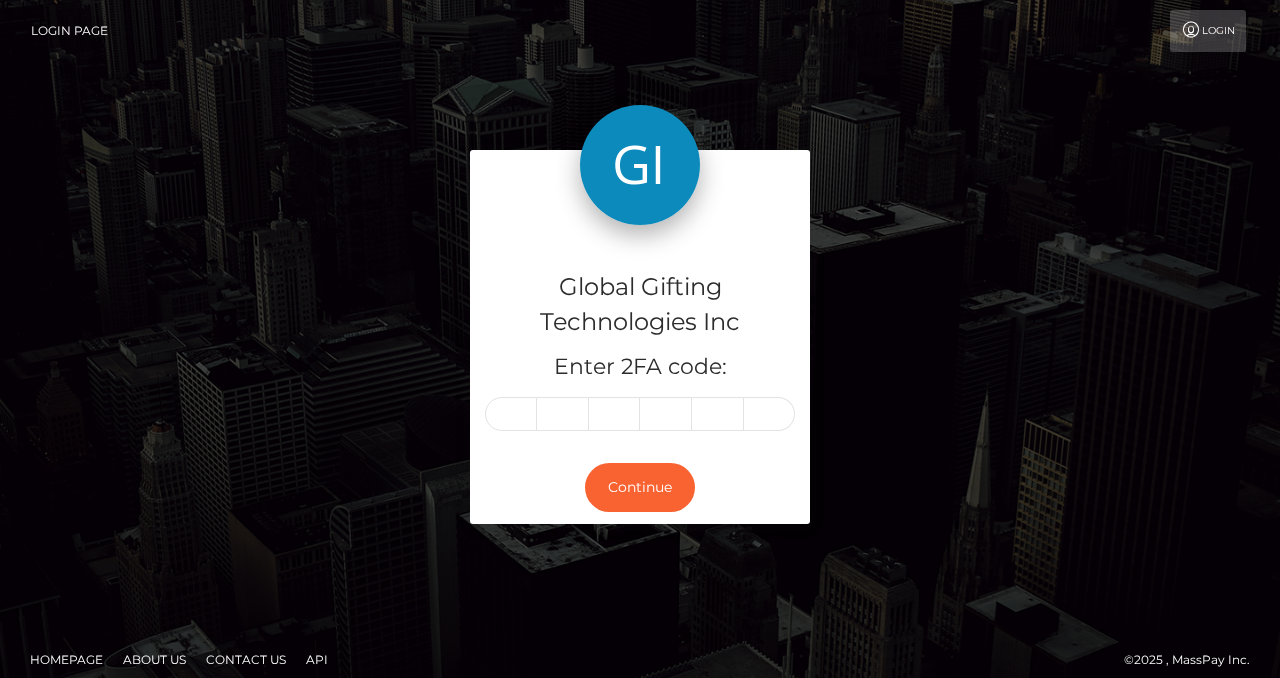 scroll, scrollTop: 0, scrollLeft: 0, axis: both 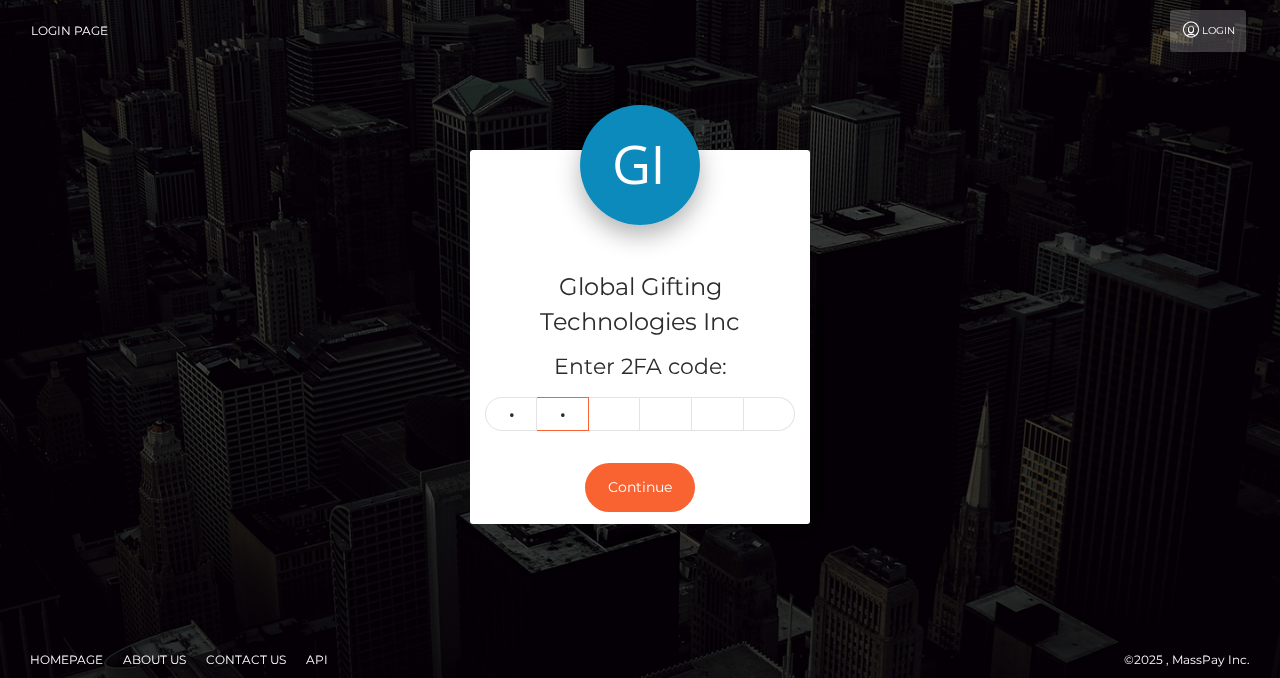 type on "7" 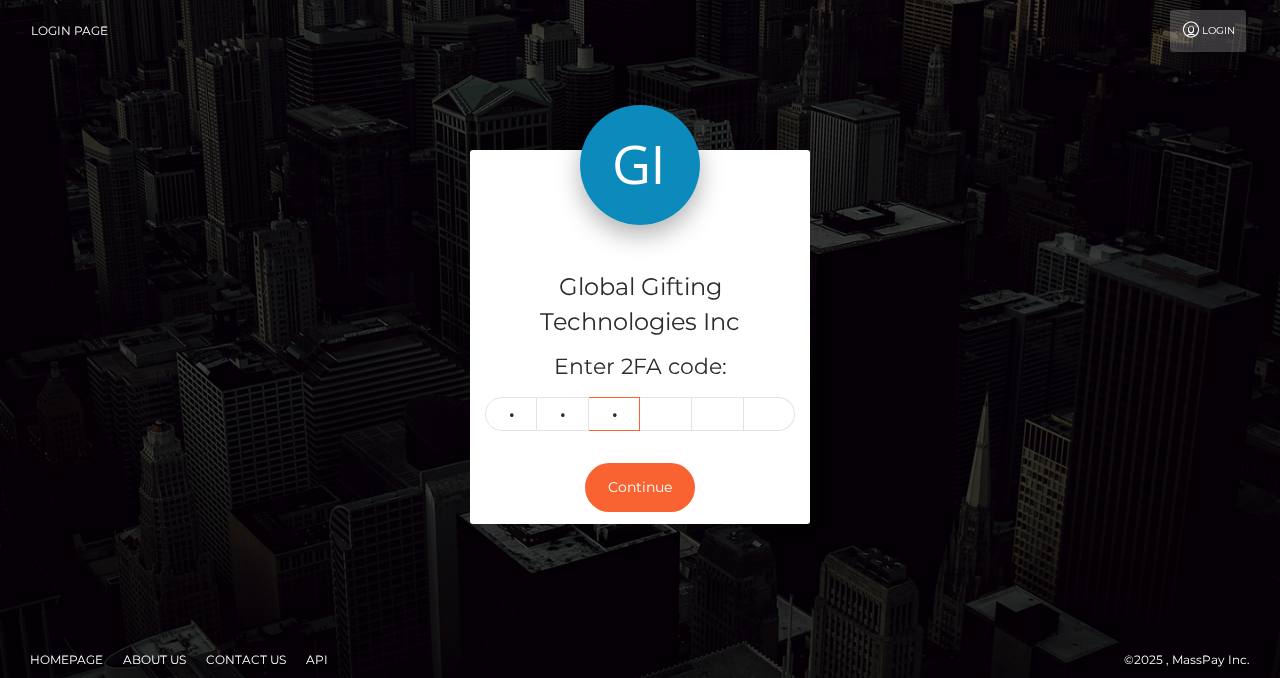 type on "7" 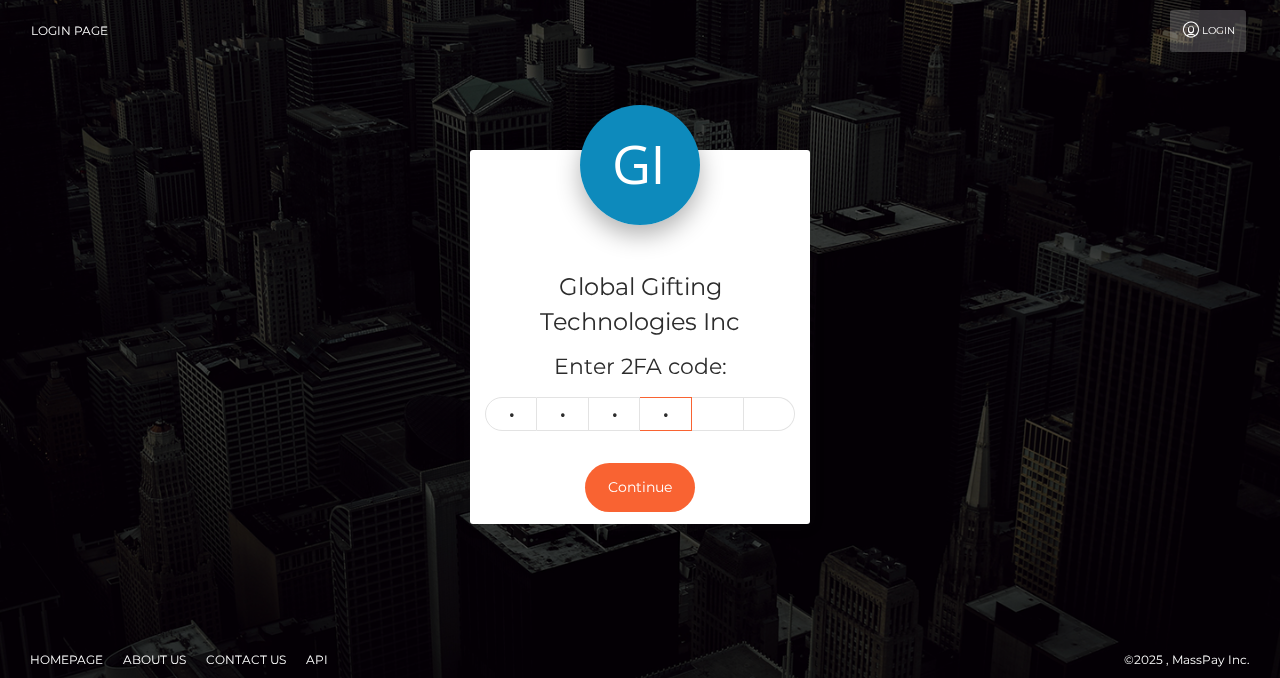 type on "2" 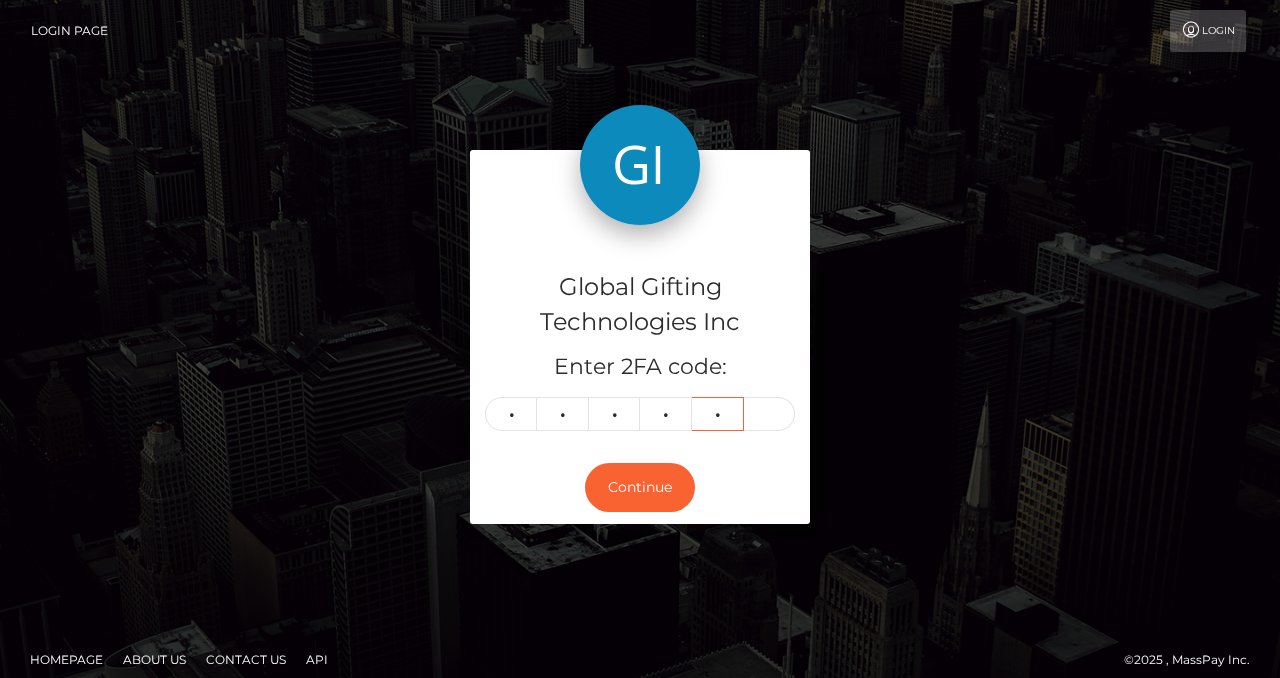 type on "5" 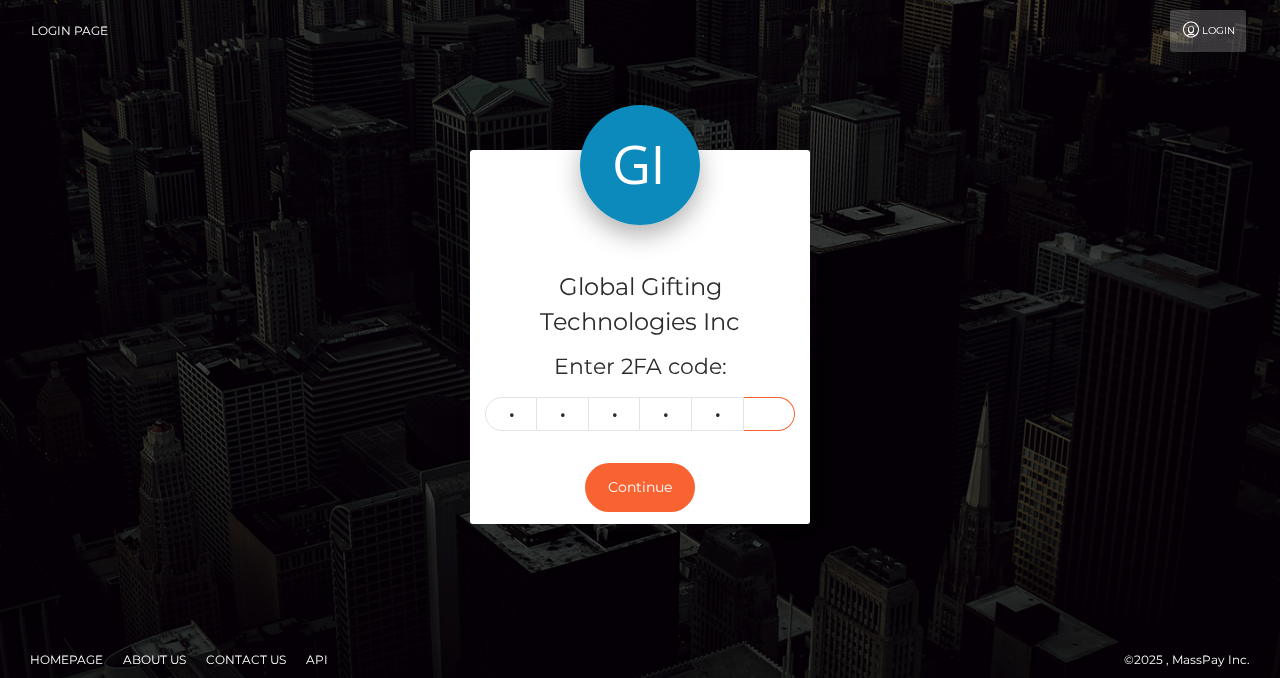 type on "9" 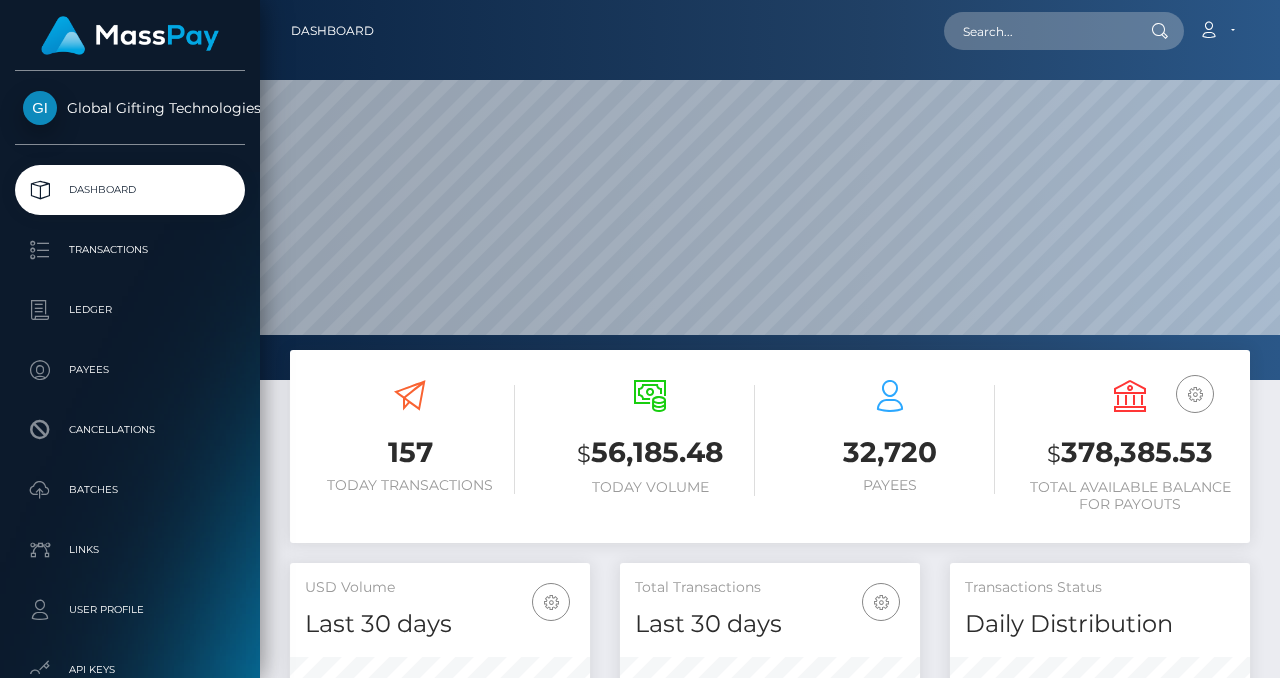 scroll, scrollTop: 0, scrollLeft: 0, axis: both 